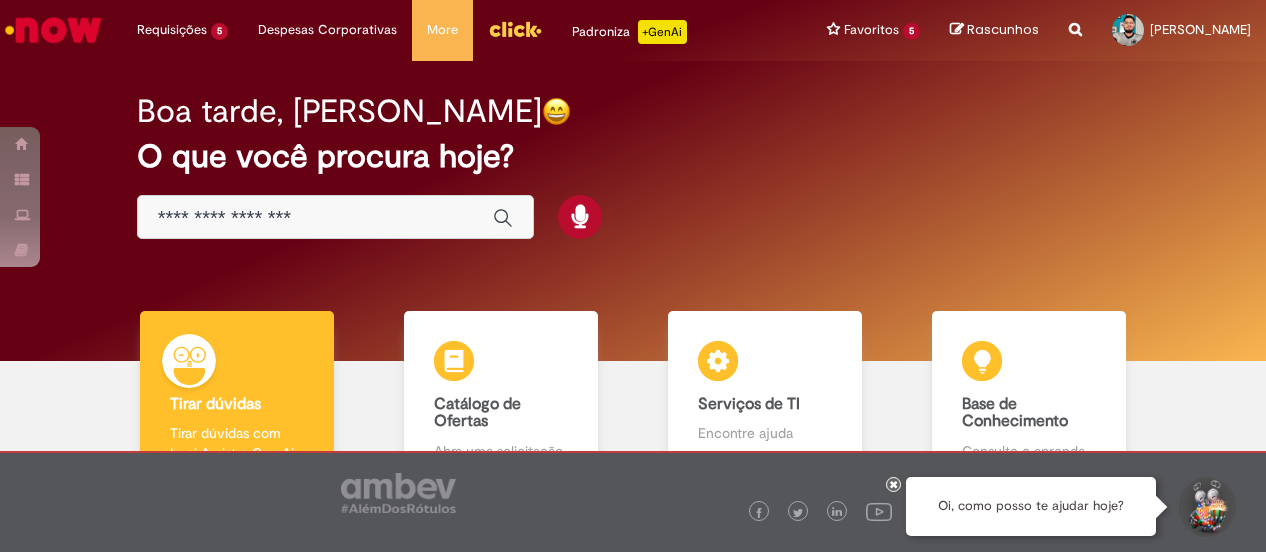 scroll, scrollTop: 0, scrollLeft: 0, axis: both 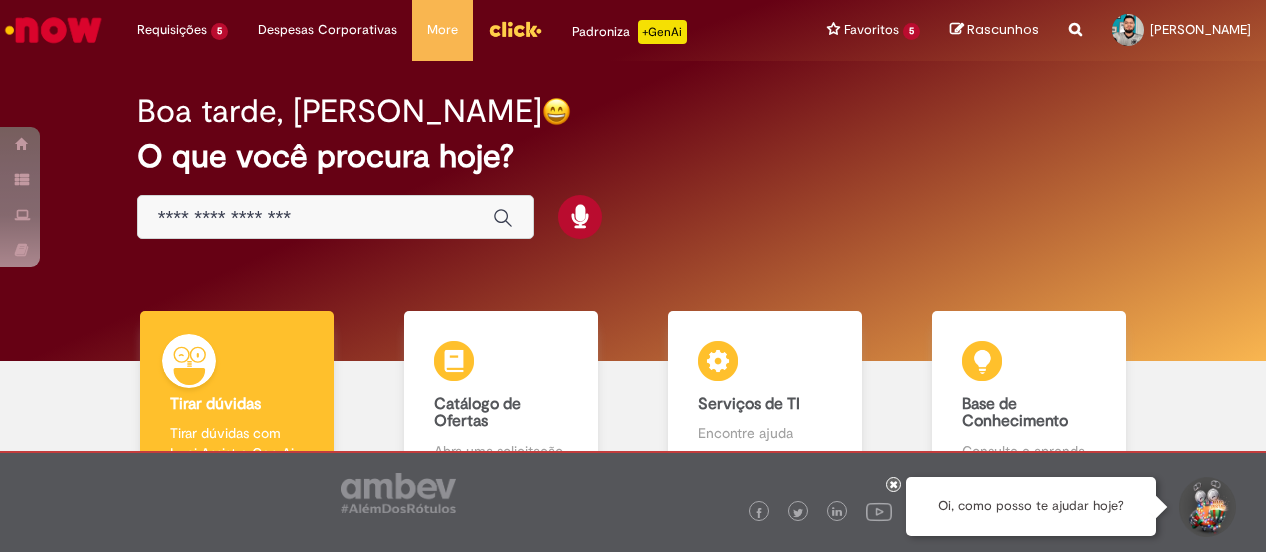 click on "Boa tarde, [PERSON_NAME]" at bounding box center [633, 111] 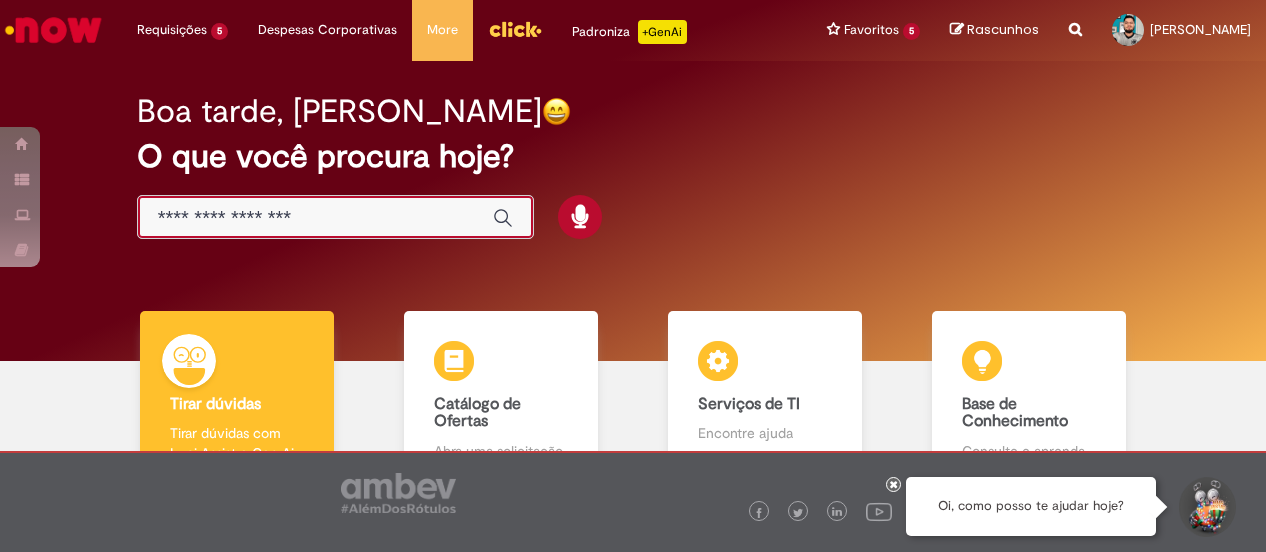 click at bounding box center (315, 218) 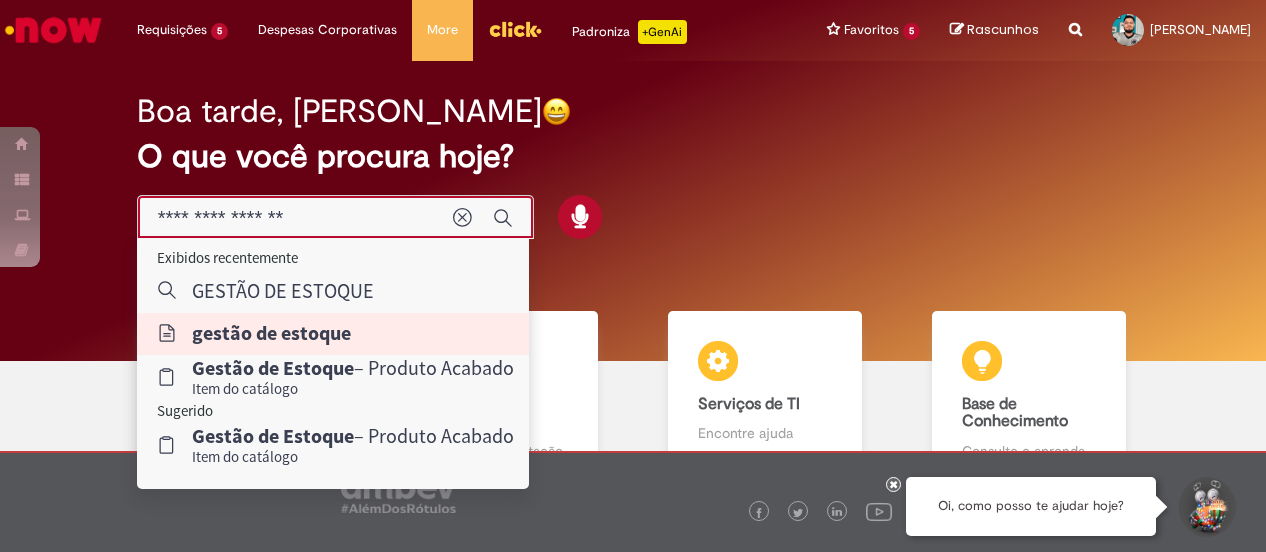 type on "**********" 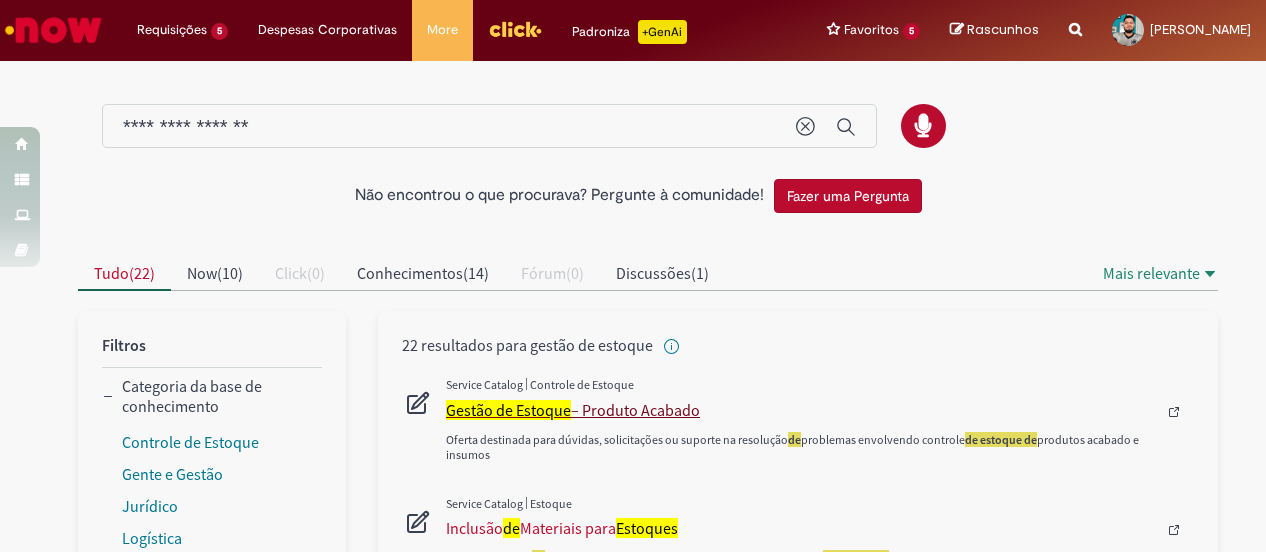 click on "Gestão de Estoque" at bounding box center [508, 410] 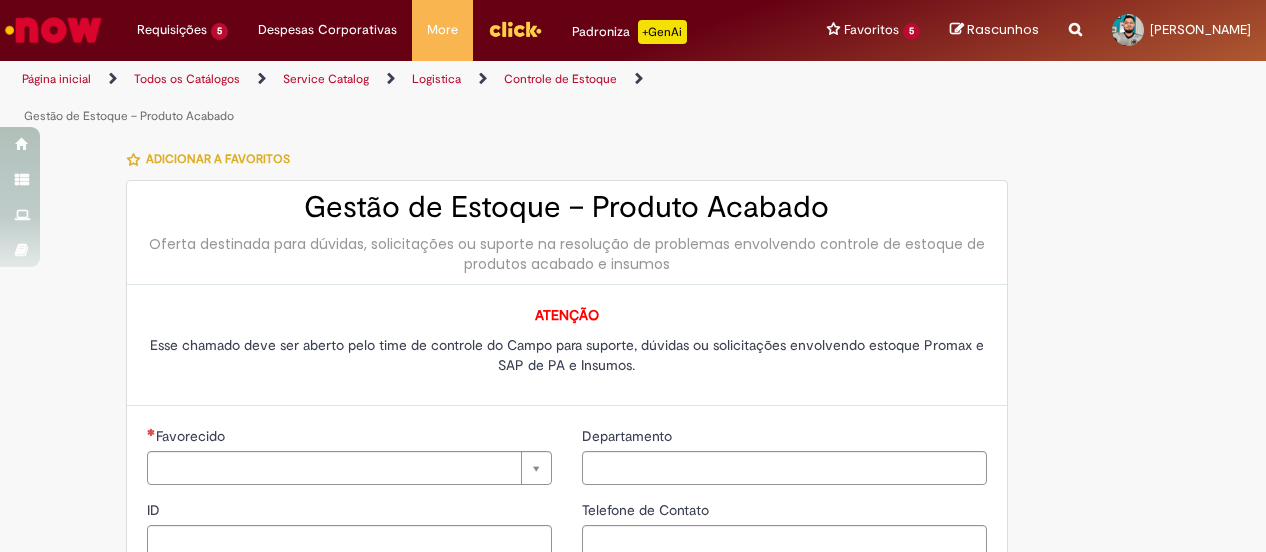 type on "********" 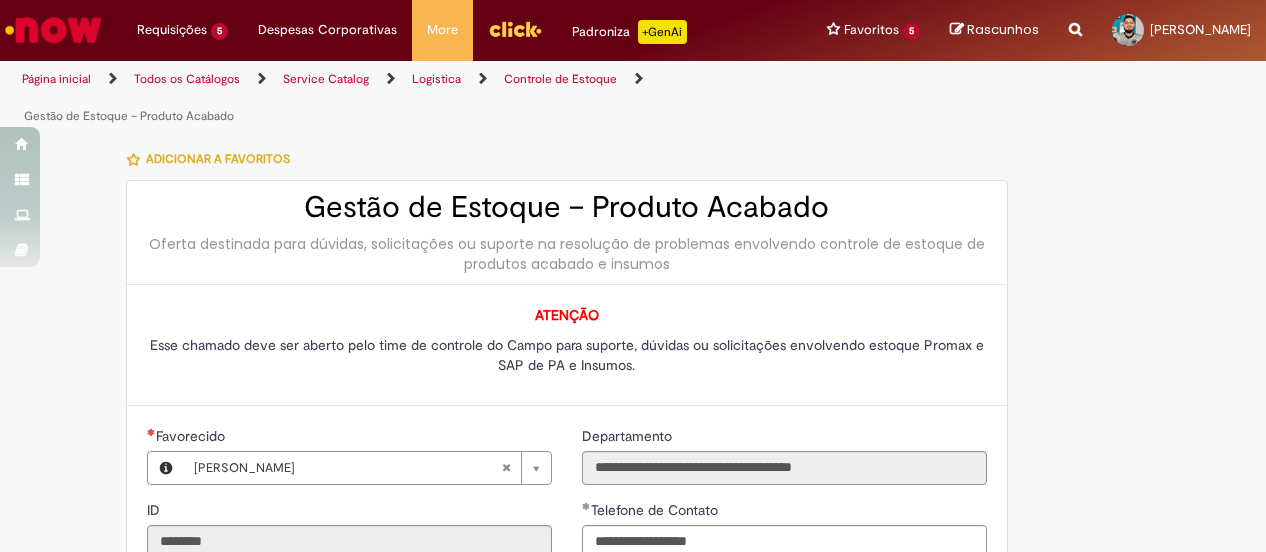 type on "**********" 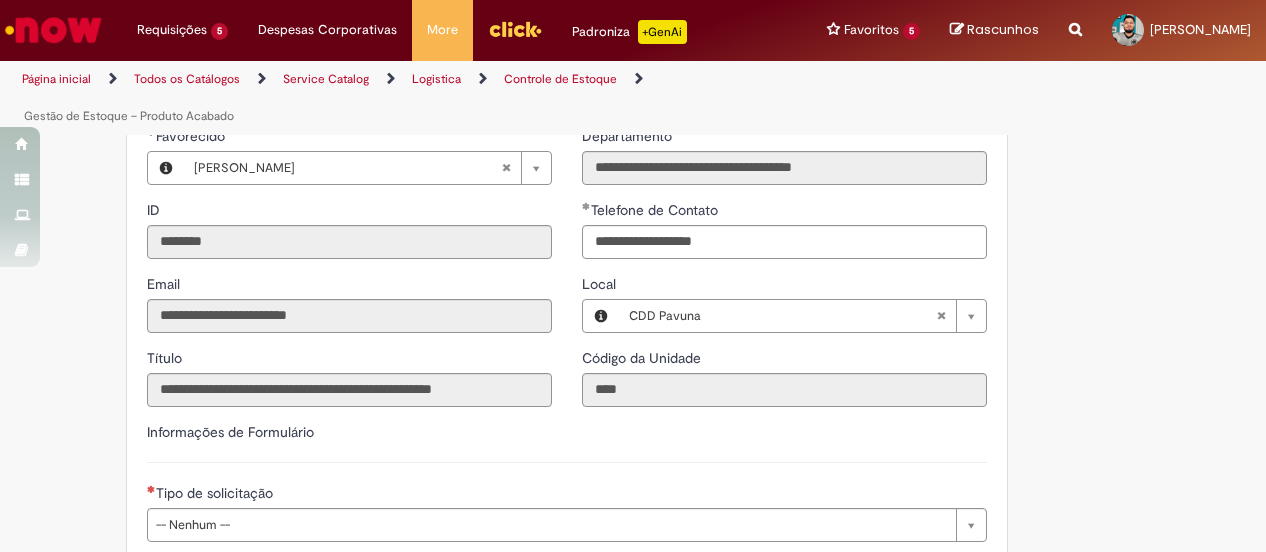 scroll, scrollTop: 400, scrollLeft: 0, axis: vertical 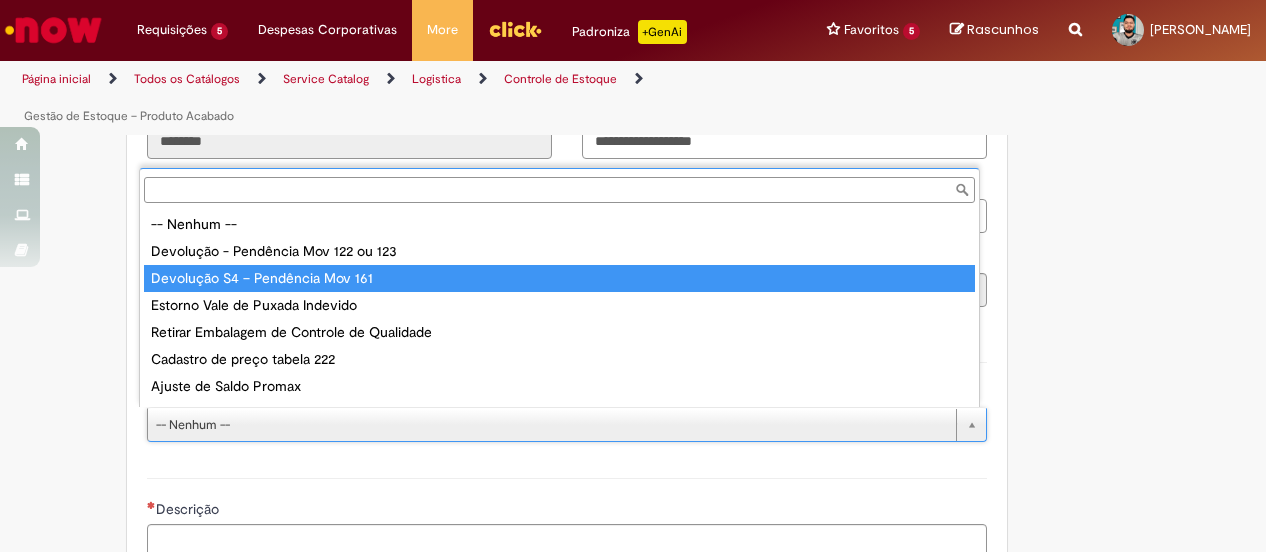 type on "**********" 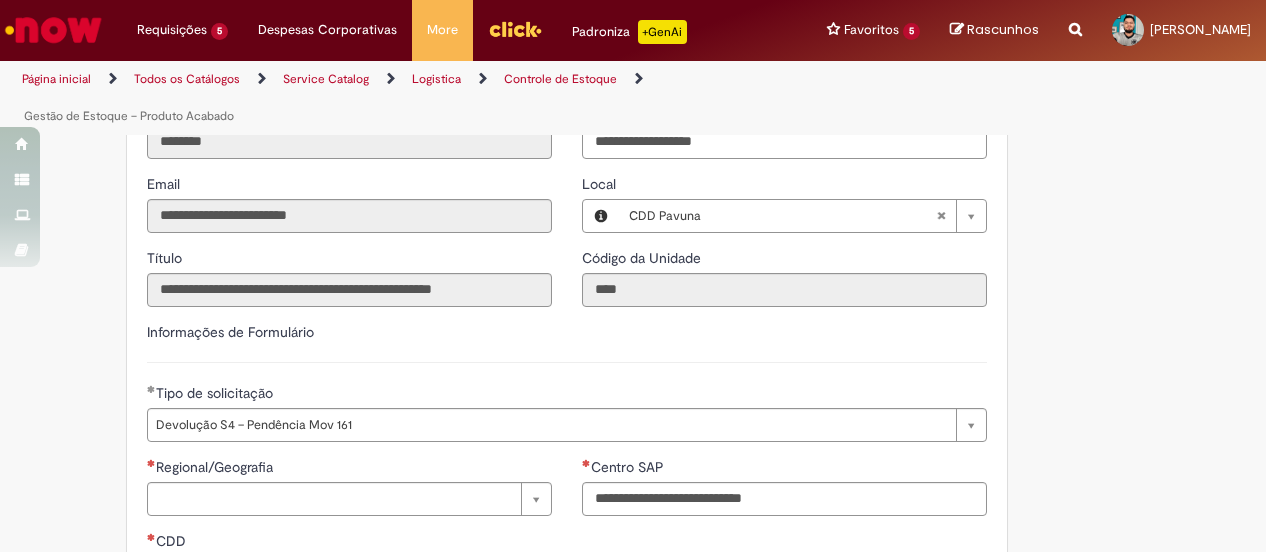 click on "Informações de Formulário" at bounding box center [567, 342] 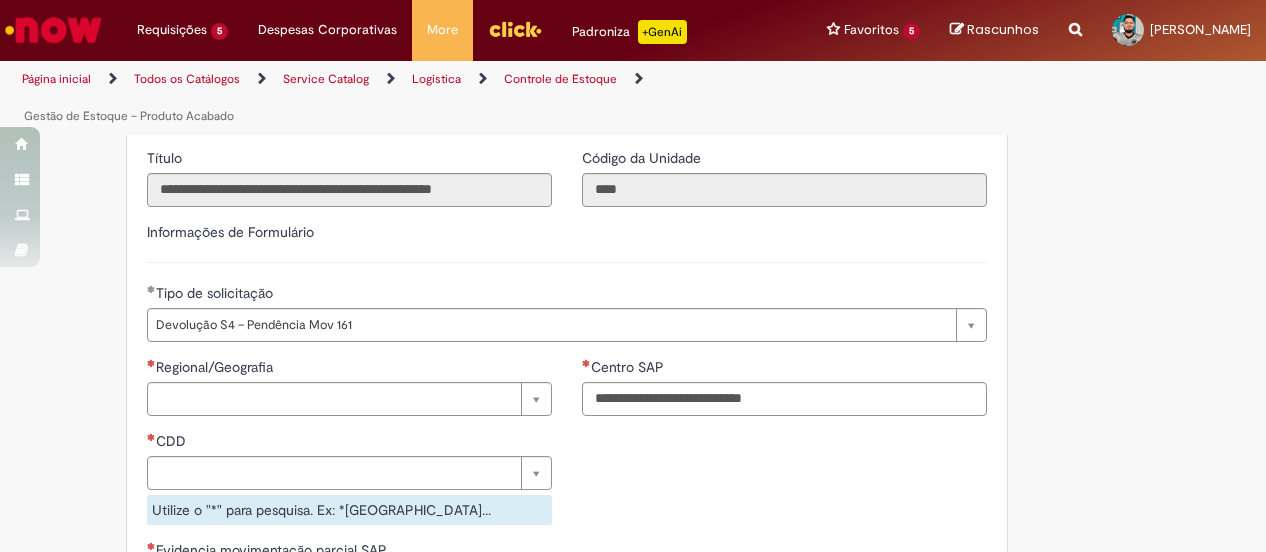 scroll, scrollTop: 600, scrollLeft: 0, axis: vertical 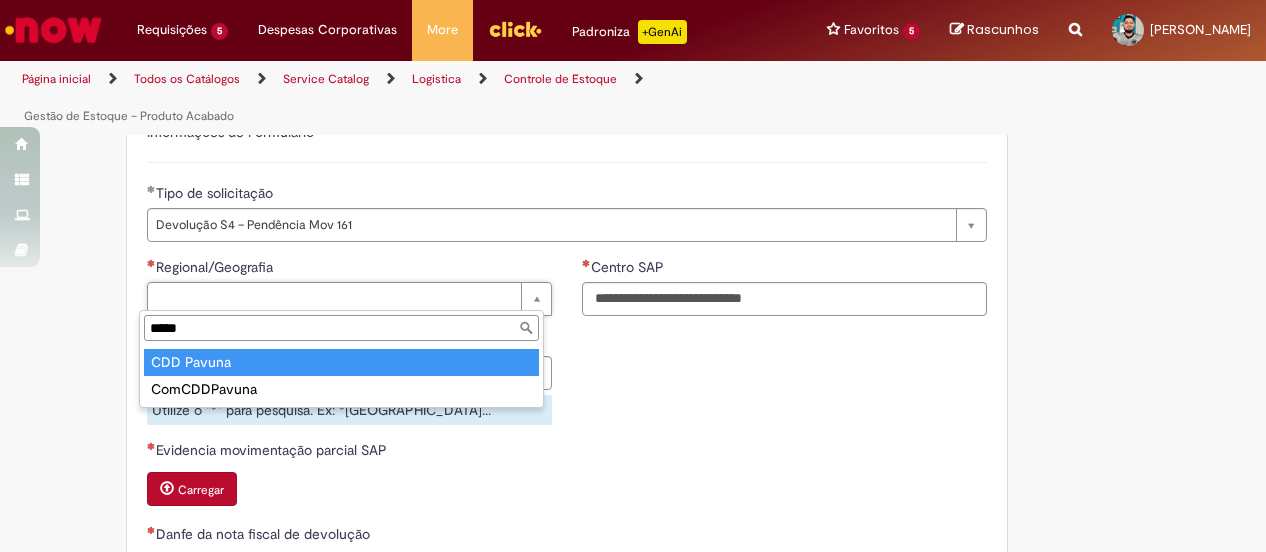 type on "*****" 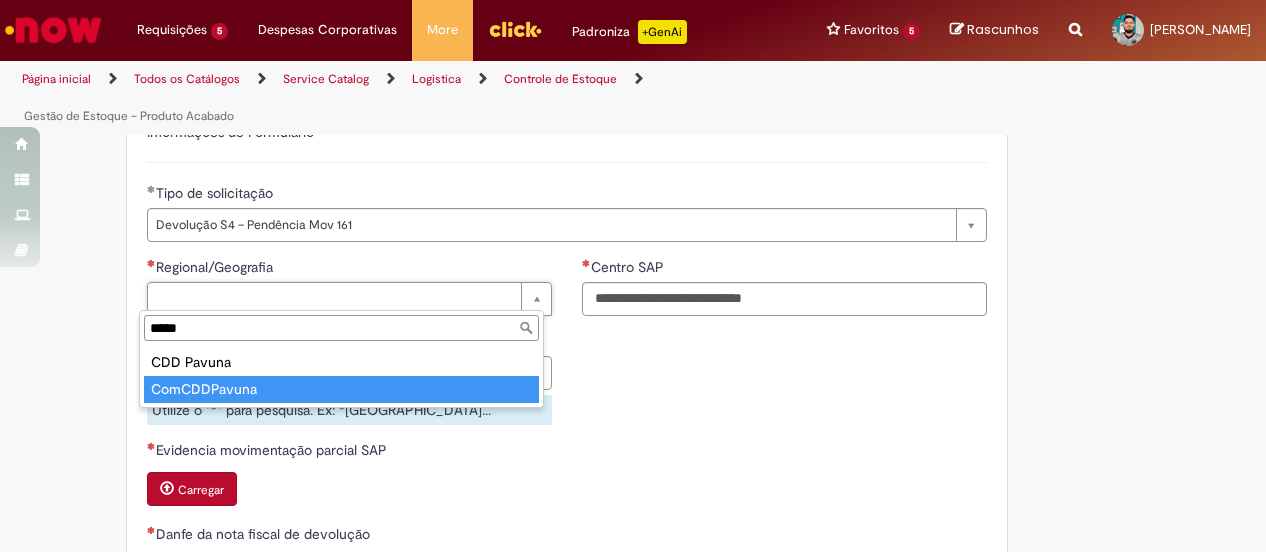 type on "**********" 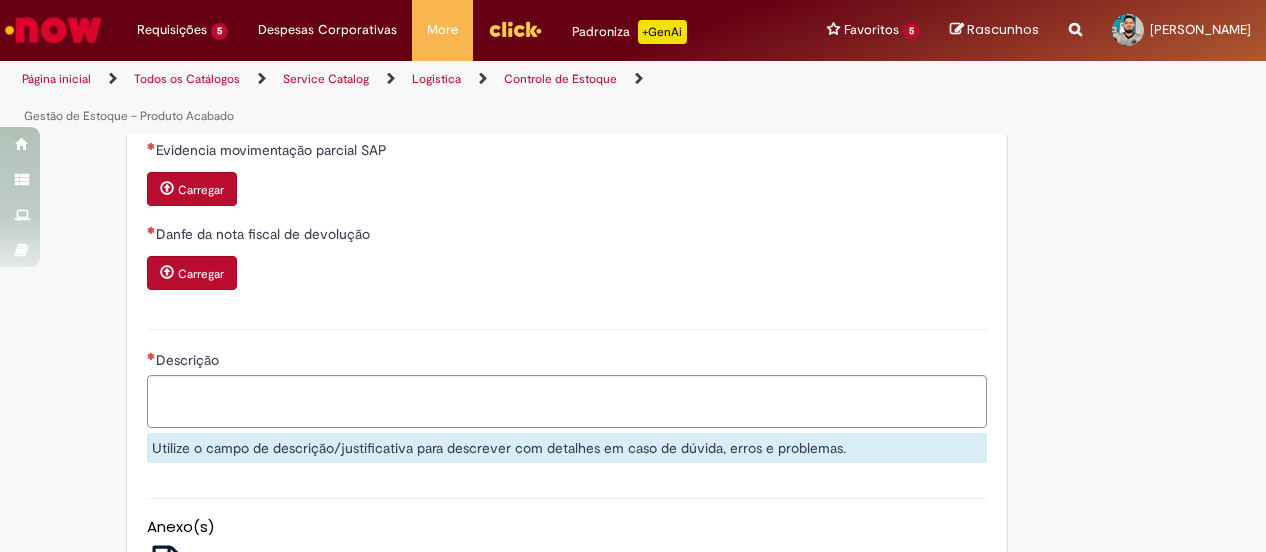 scroll, scrollTop: 800, scrollLeft: 0, axis: vertical 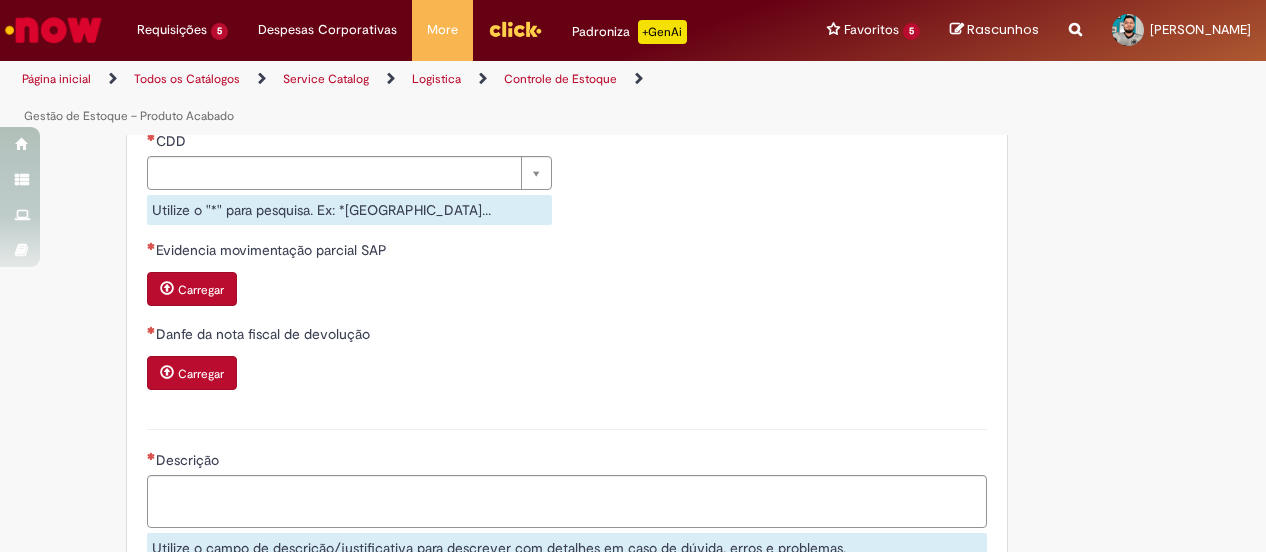 click on "Carregar" at bounding box center (201, 290) 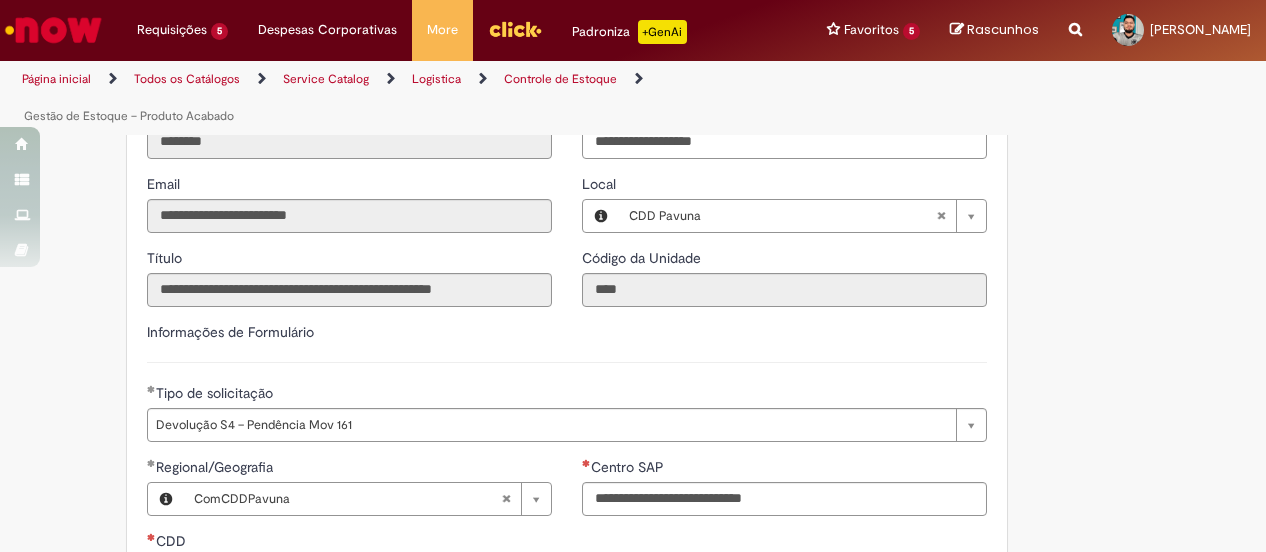scroll, scrollTop: 100, scrollLeft: 0, axis: vertical 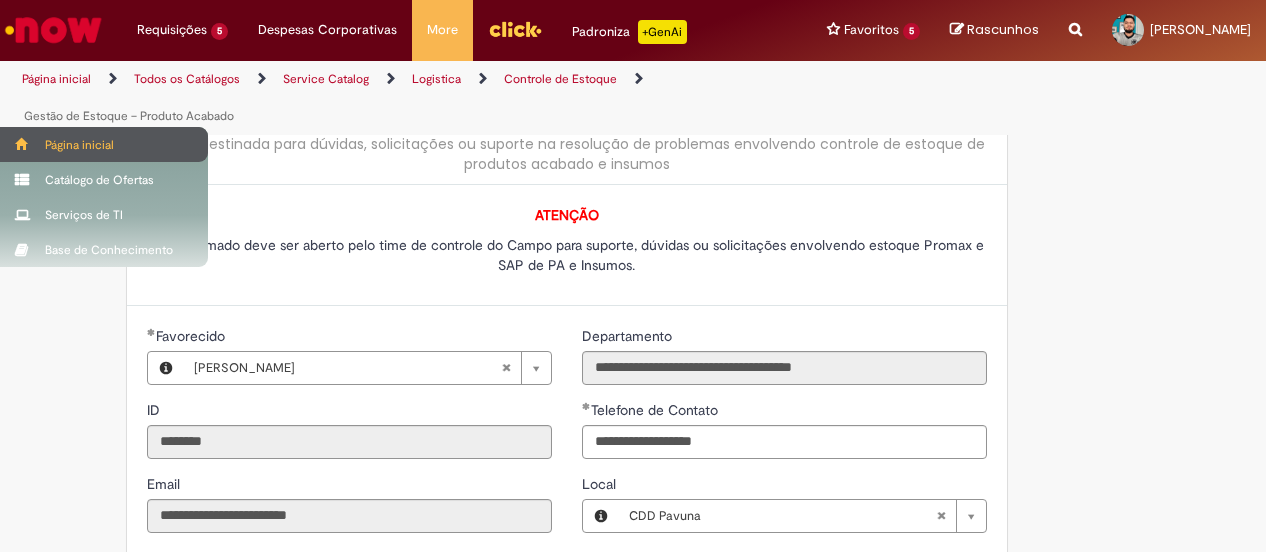 click on "Página inicial" at bounding box center [104, 144] 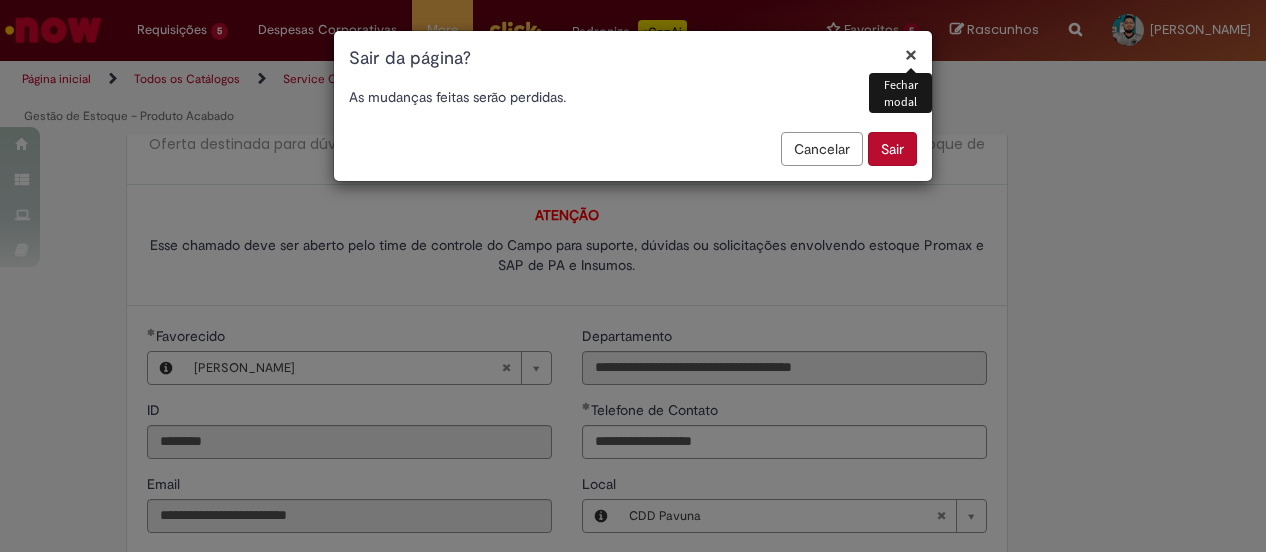 click on "Sair" at bounding box center [892, 149] 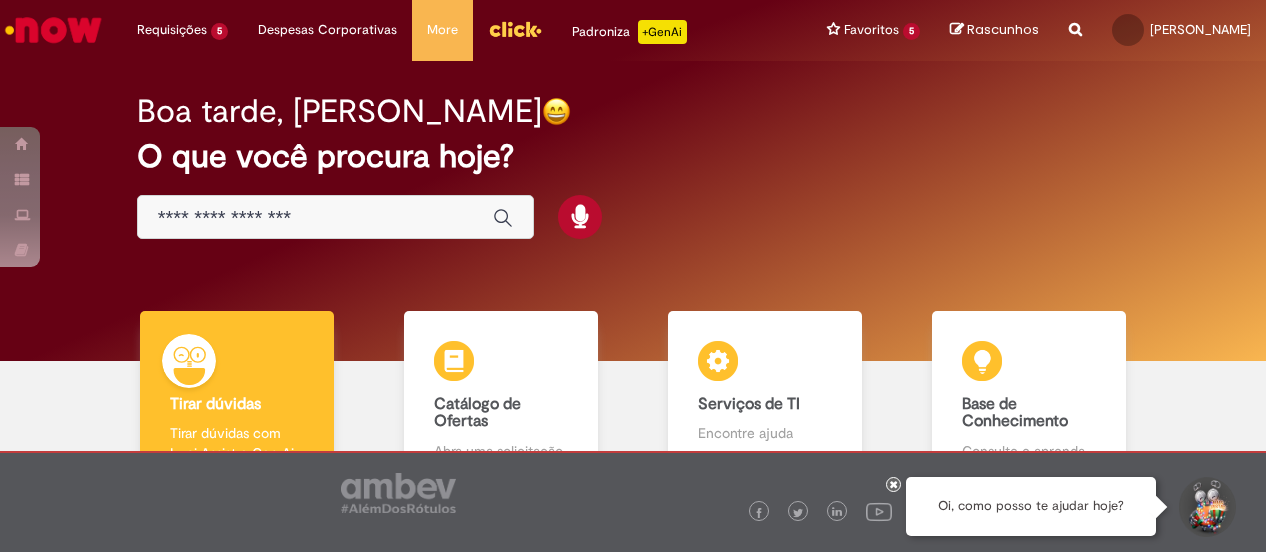 scroll, scrollTop: 0, scrollLeft: 0, axis: both 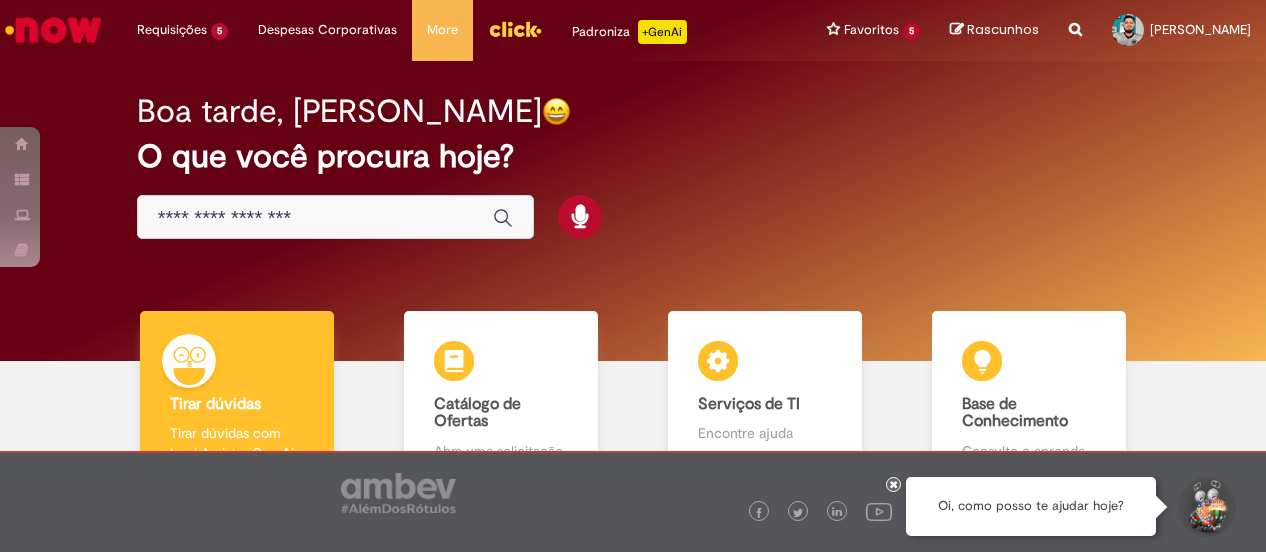 click at bounding box center (315, 218) 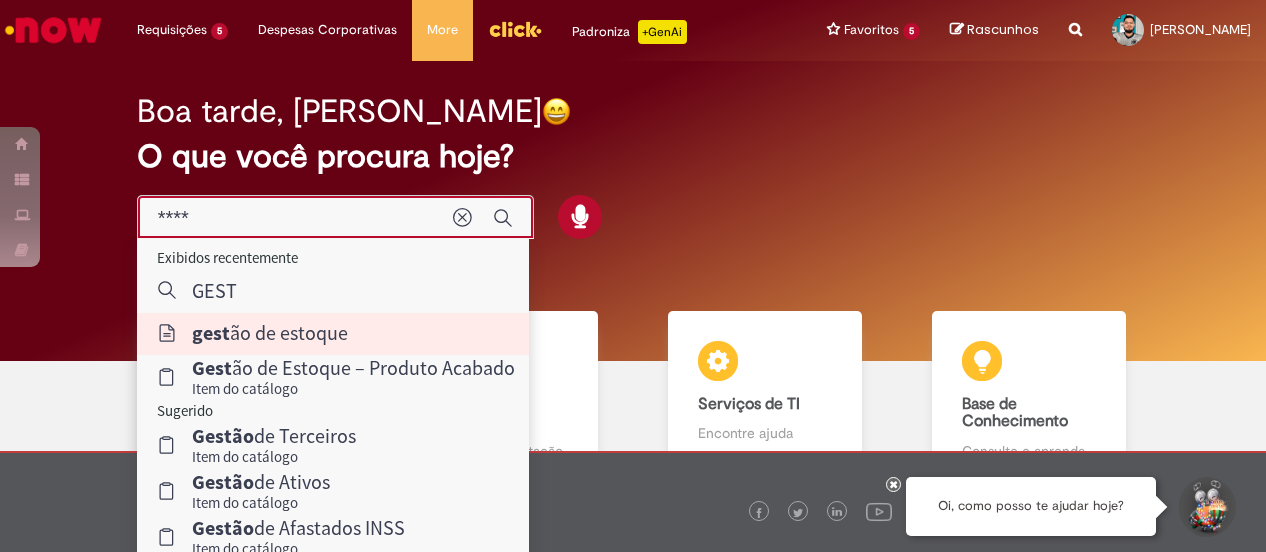 type on "**********" 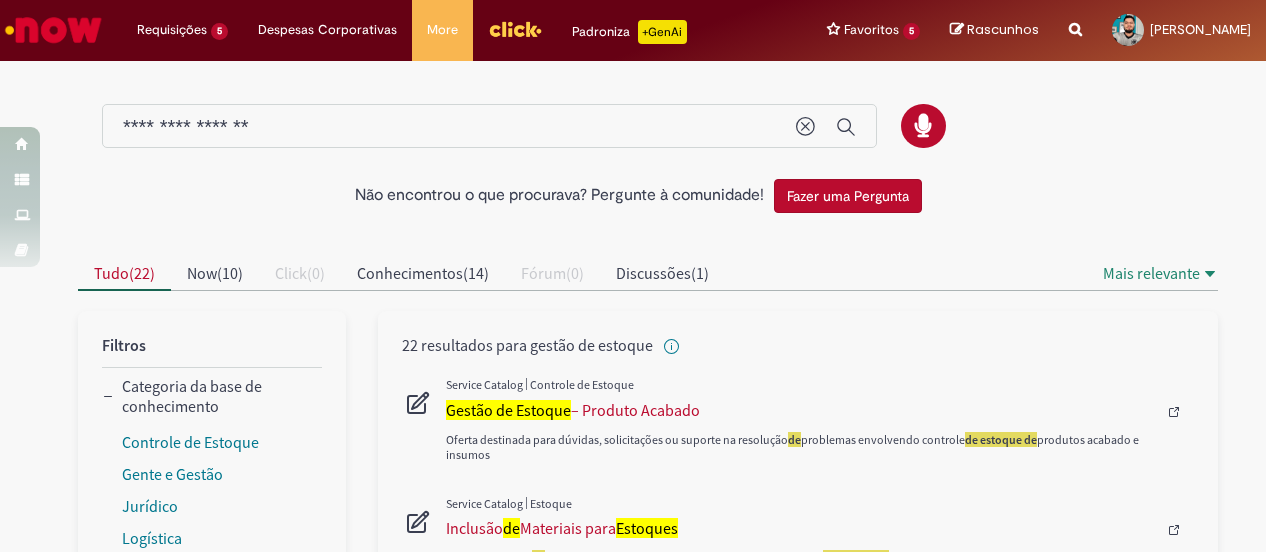 scroll, scrollTop: 100, scrollLeft: 0, axis: vertical 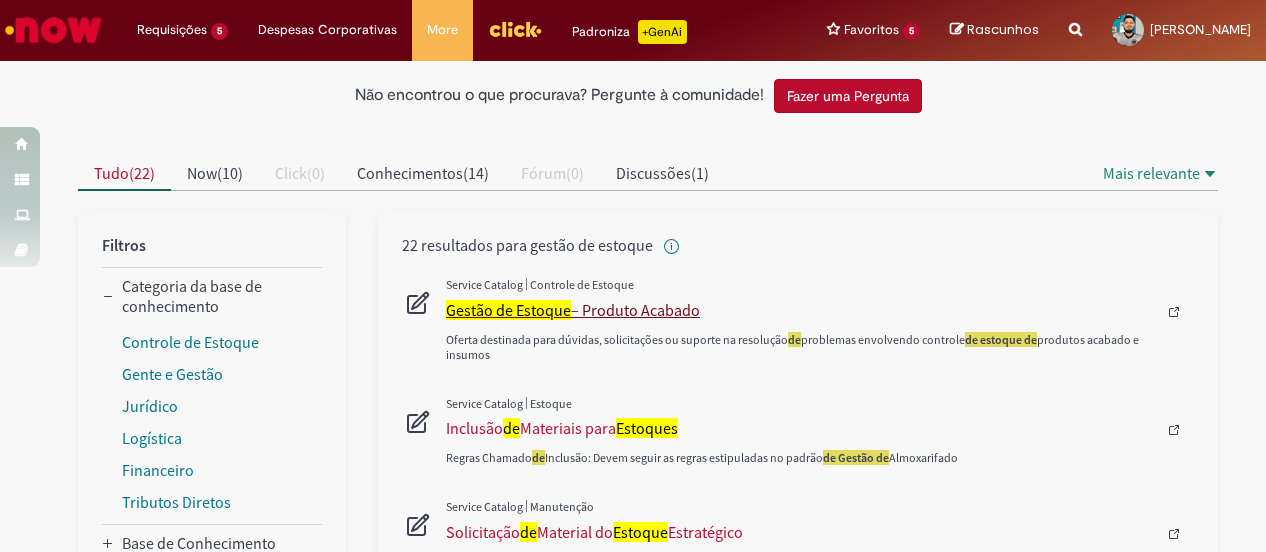 click on "Gestão de Estoque" at bounding box center (508, 310) 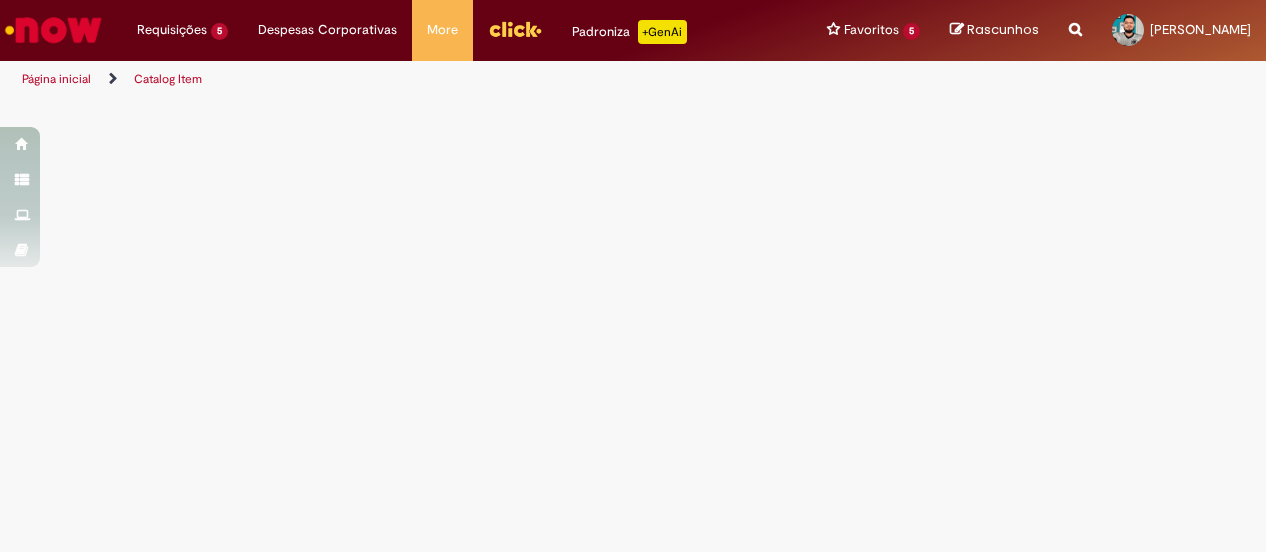 scroll, scrollTop: 0, scrollLeft: 0, axis: both 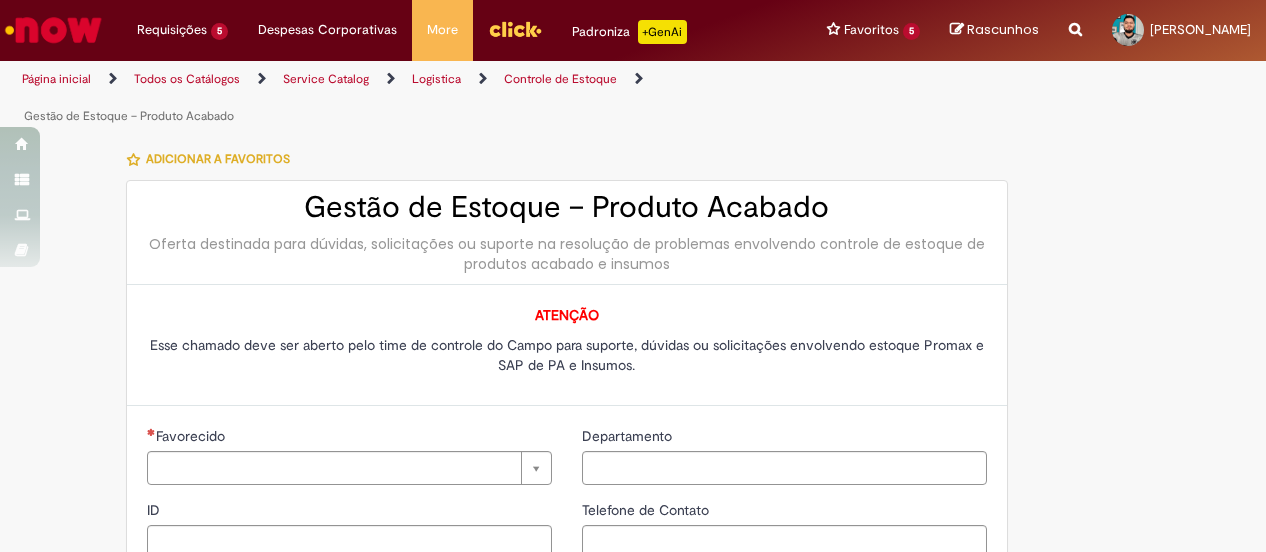 type on "********" 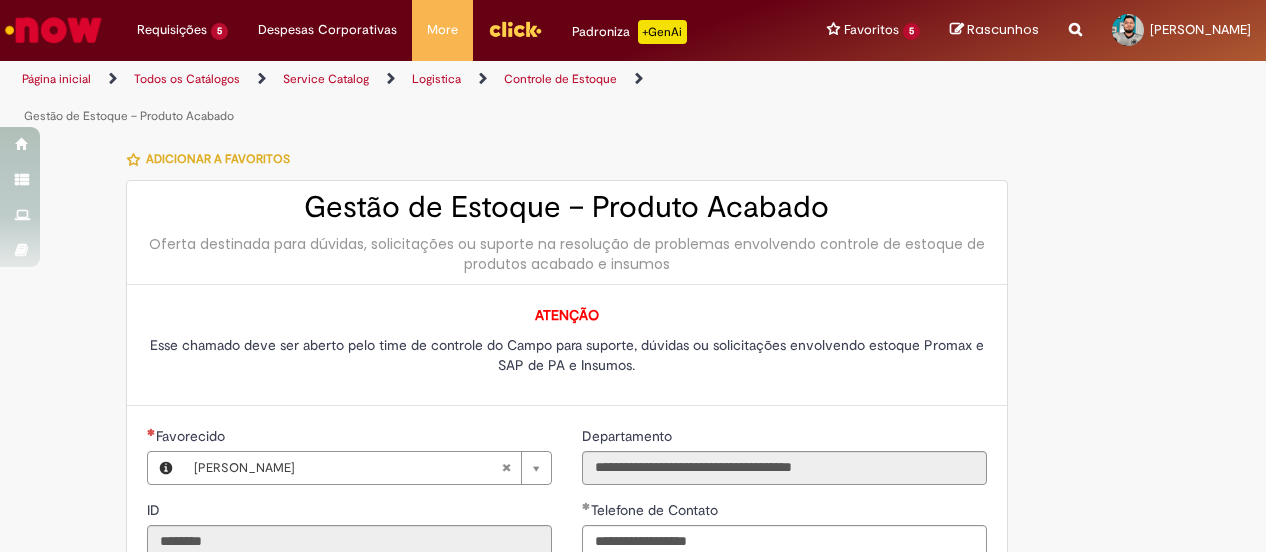 type on "**********" 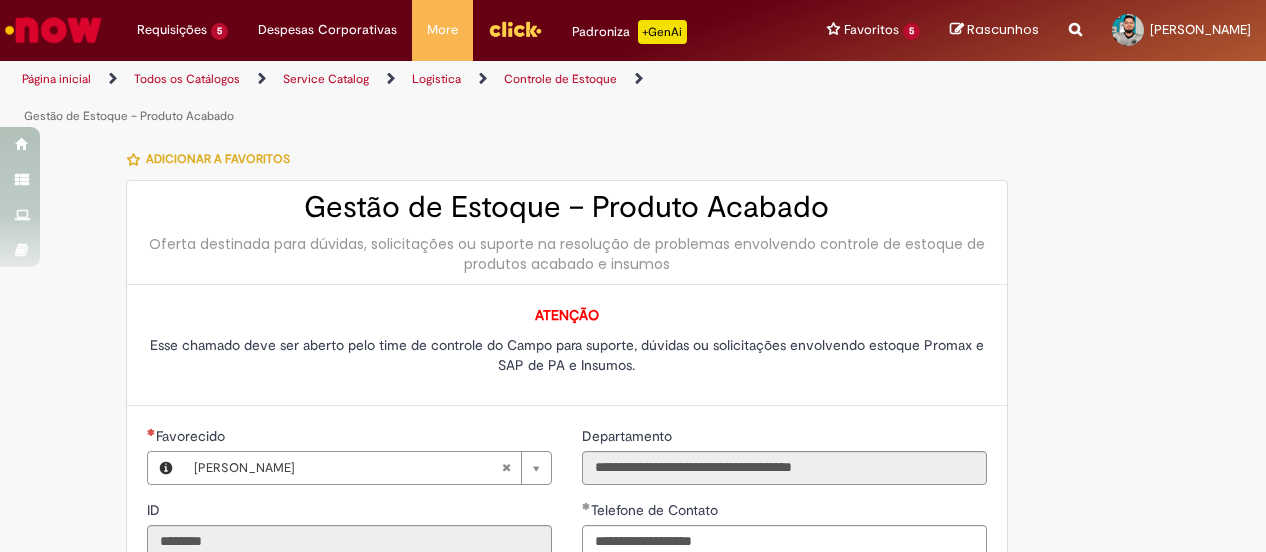type on "**********" 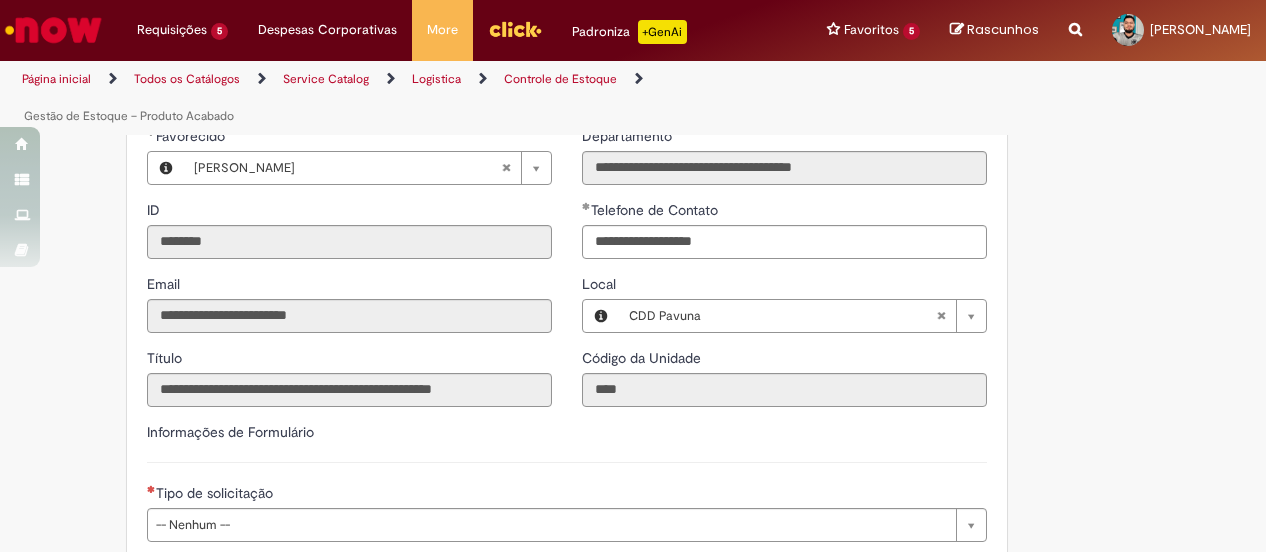 scroll, scrollTop: 400, scrollLeft: 0, axis: vertical 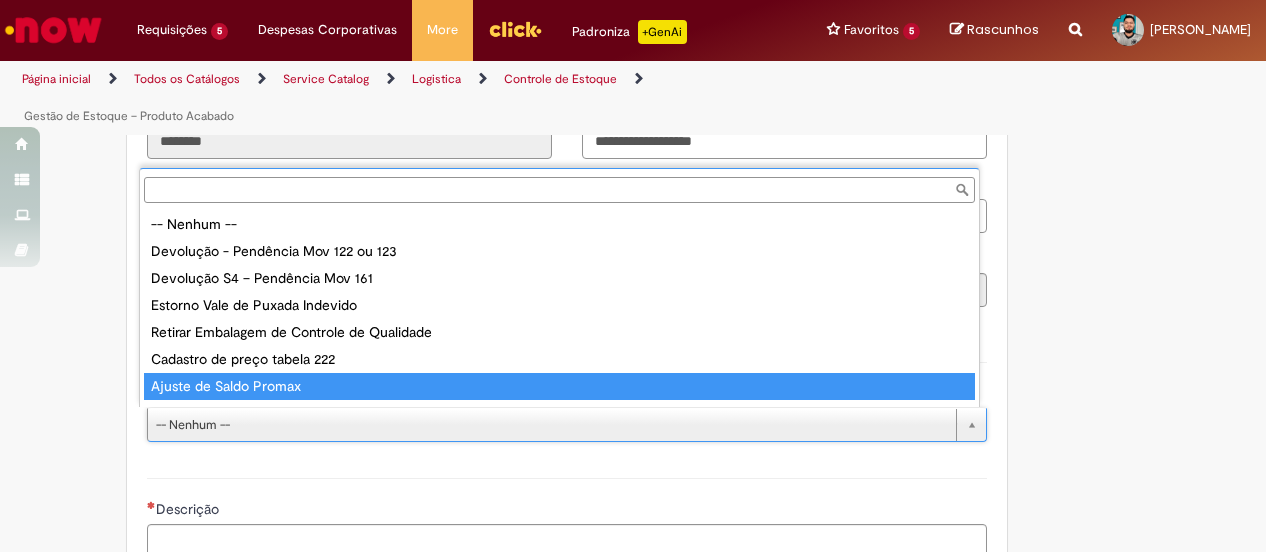 type on "**********" 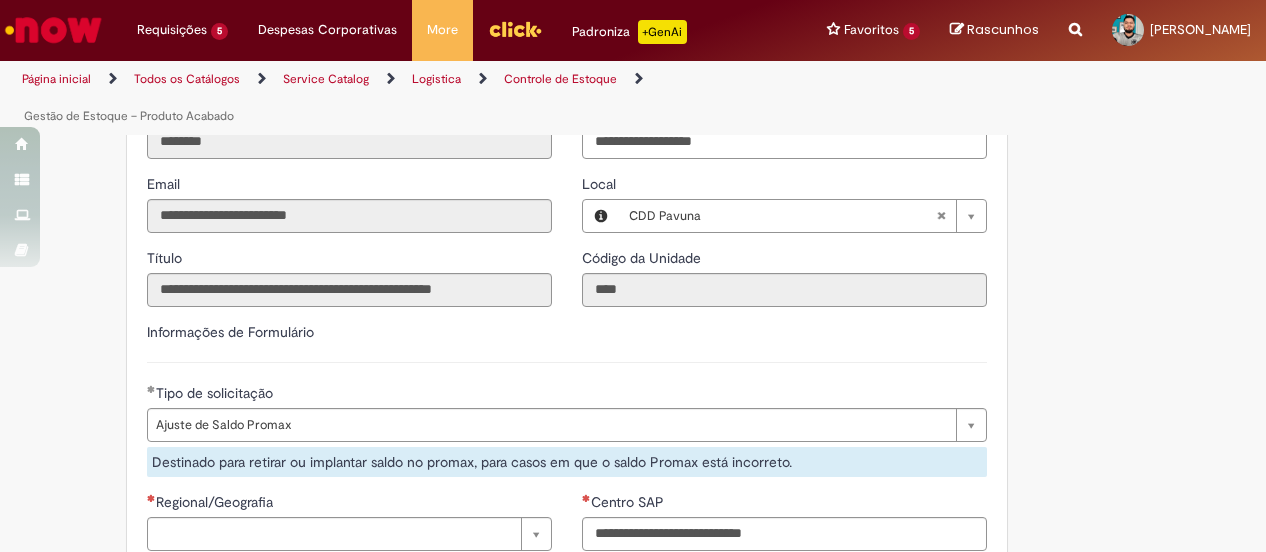 click on "Informações de Formulário" at bounding box center [567, 342] 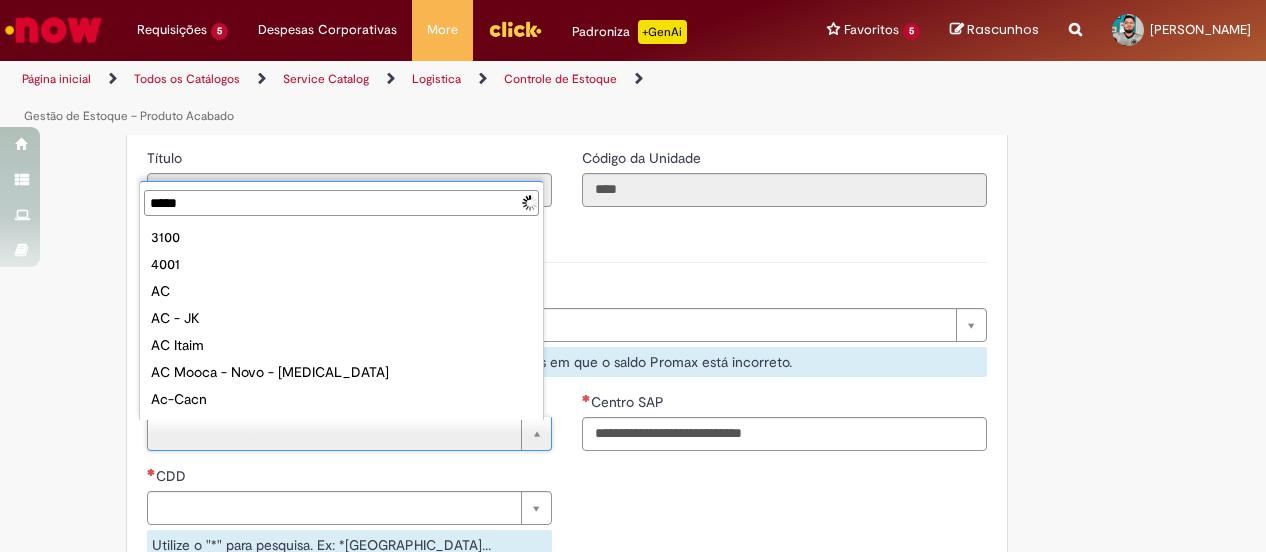 type on "******" 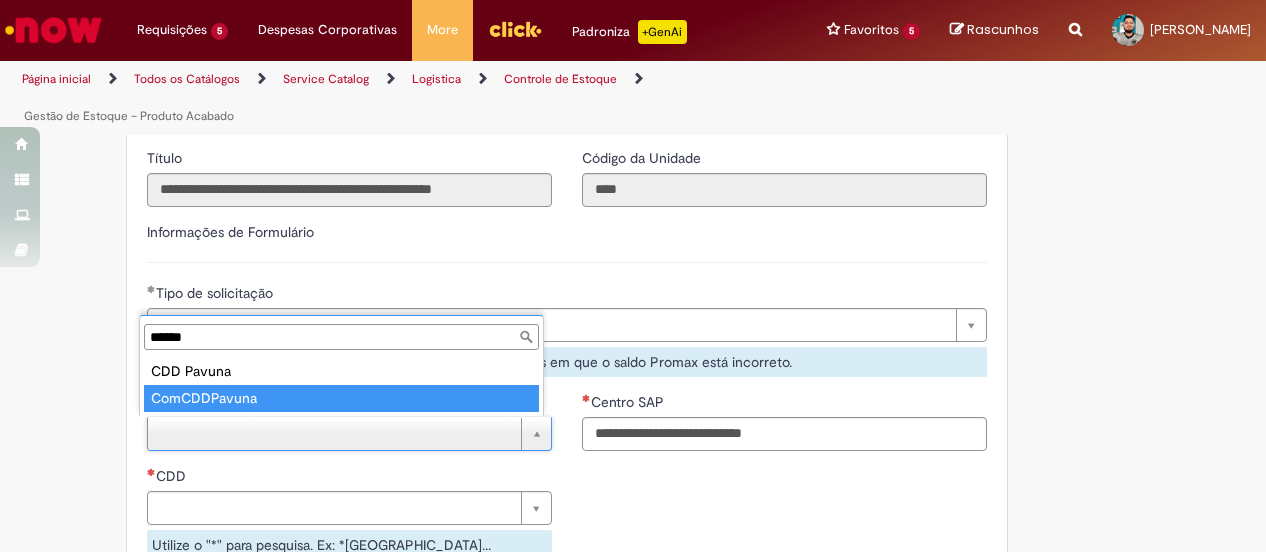 type on "**********" 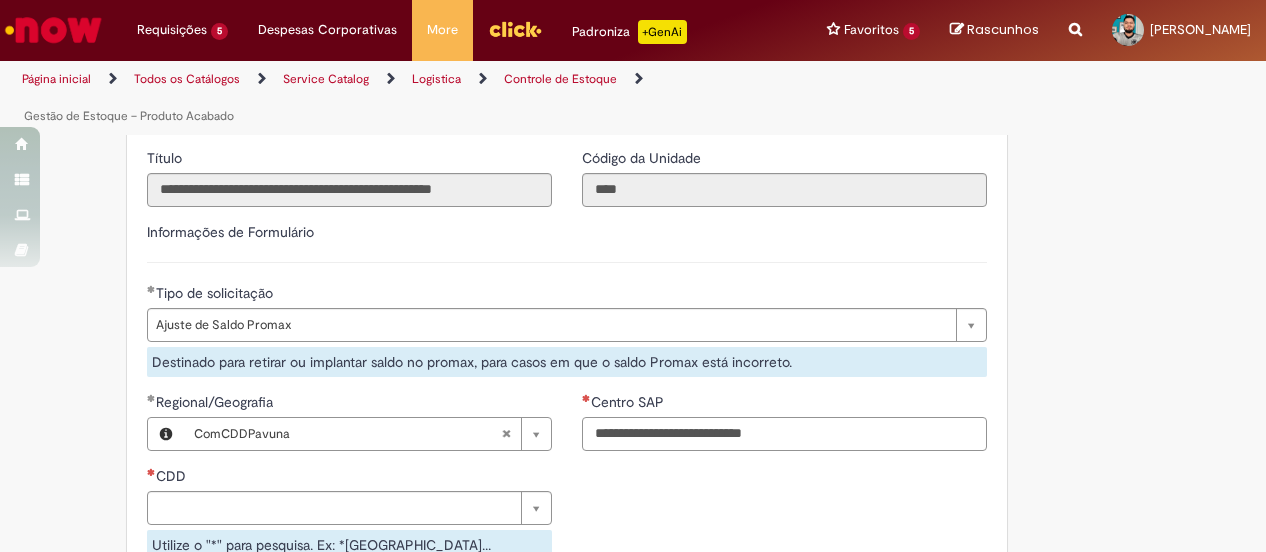 click on "Centro SAP" at bounding box center [784, 434] 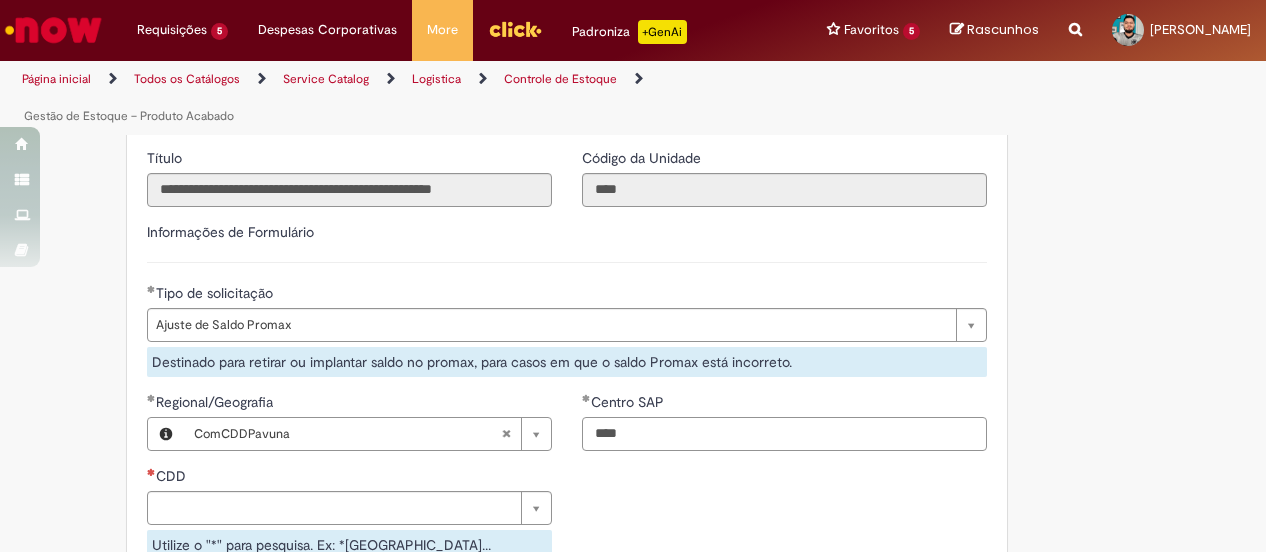 type on "****" 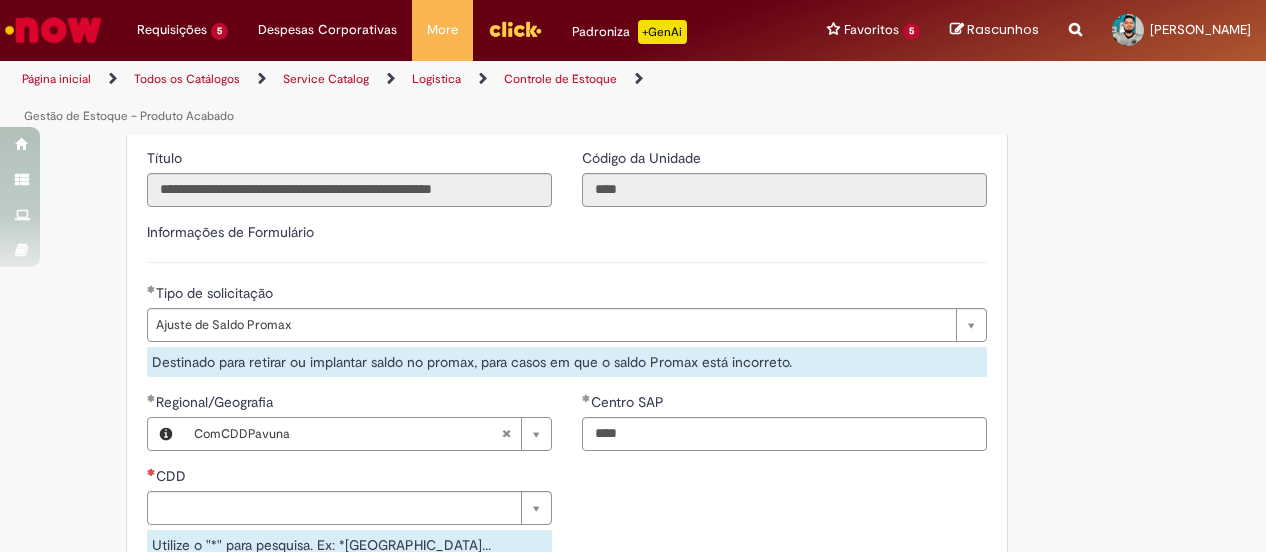 click on "Centro SAP ****" at bounding box center [784, 429] 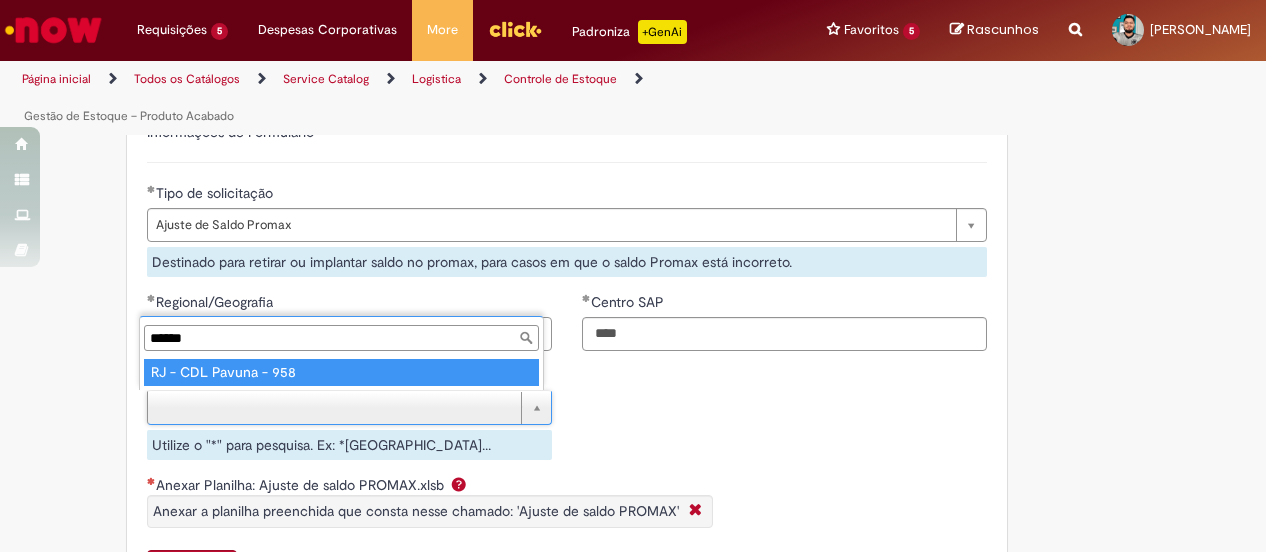 type on "******" 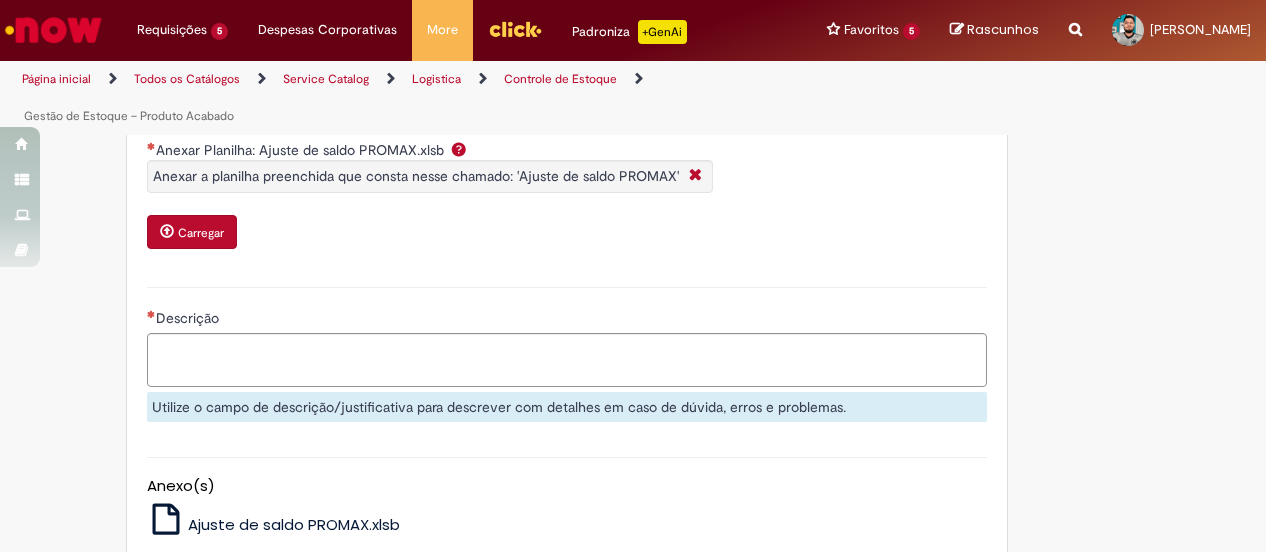 scroll, scrollTop: 1000, scrollLeft: 0, axis: vertical 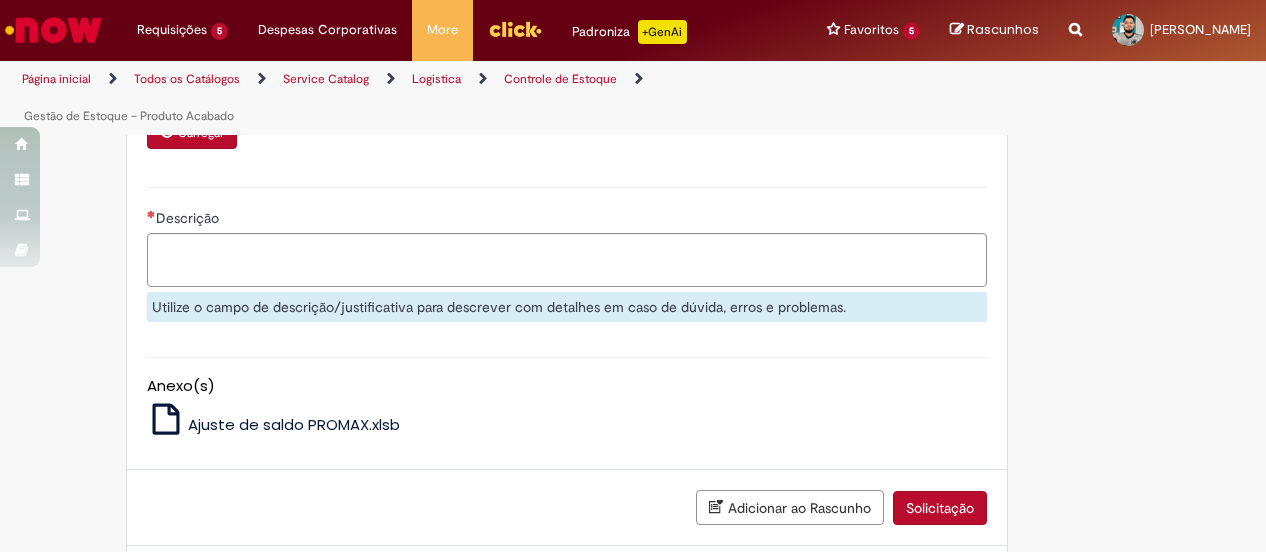 click on "Ajuste de saldo PROMAX.xlsb" at bounding box center [294, 424] 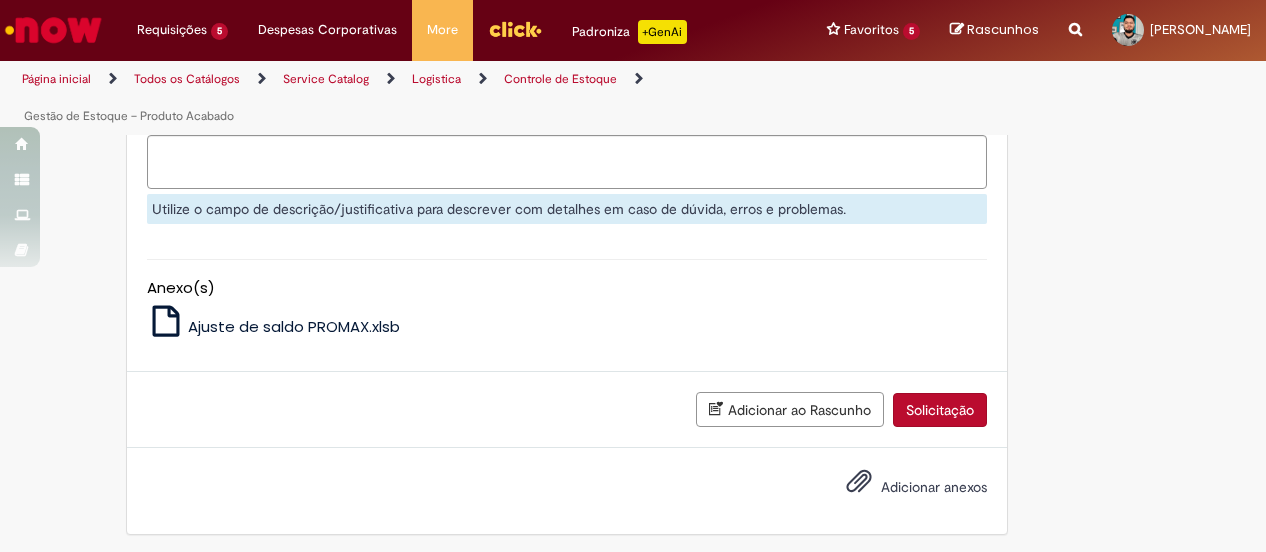 scroll, scrollTop: 898, scrollLeft: 0, axis: vertical 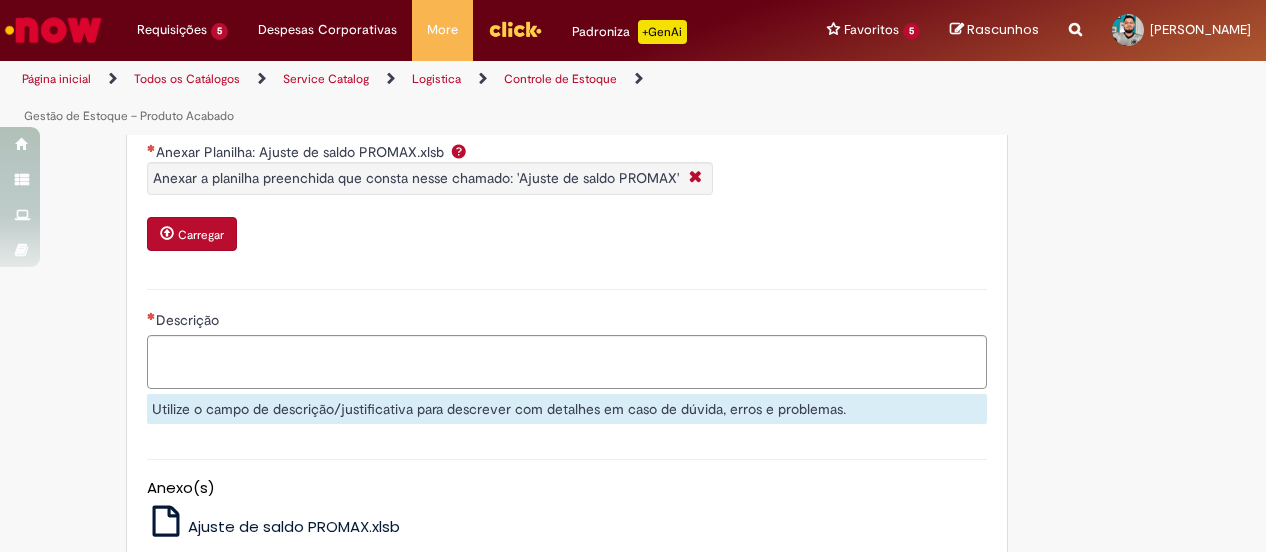 click on "Carregar" at bounding box center [201, 235] 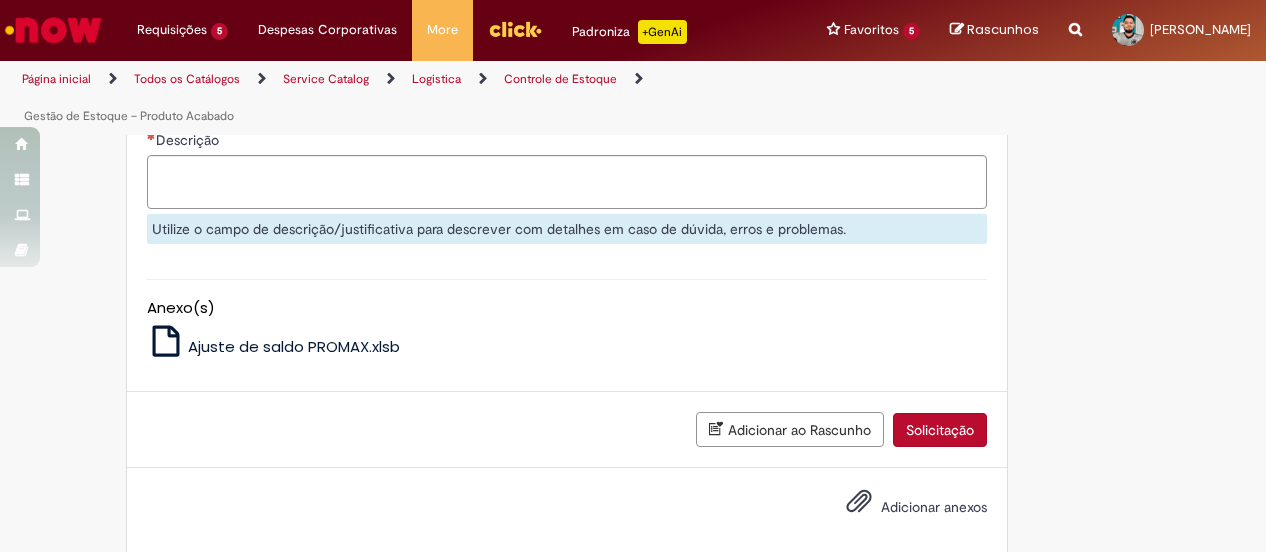 scroll, scrollTop: 1118, scrollLeft: 0, axis: vertical 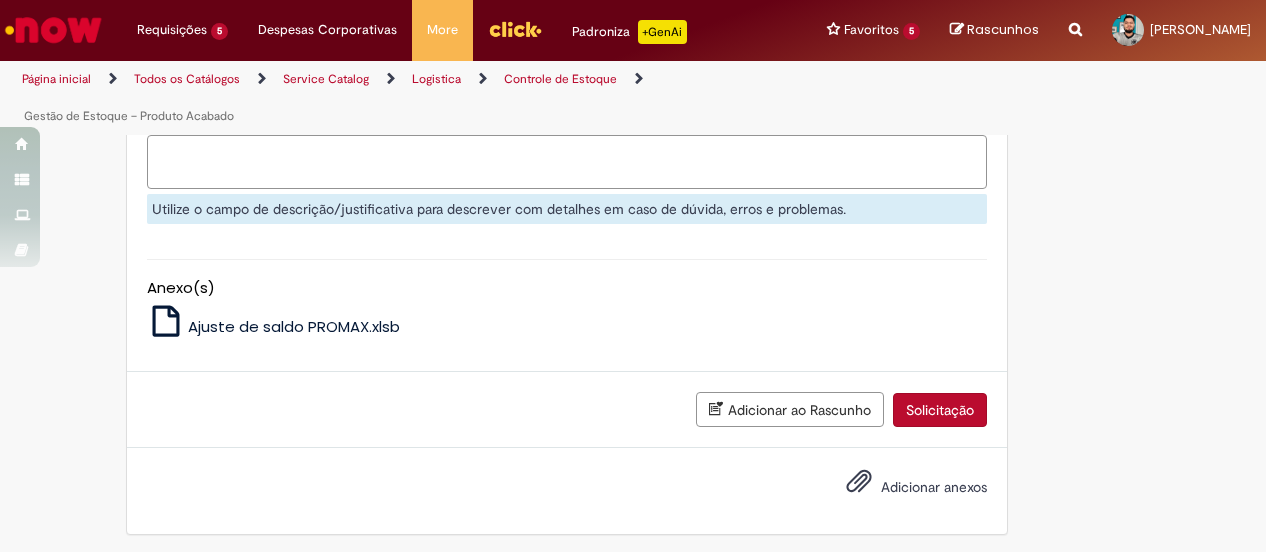 click on "Descrição" at bounding box center (567, 161) 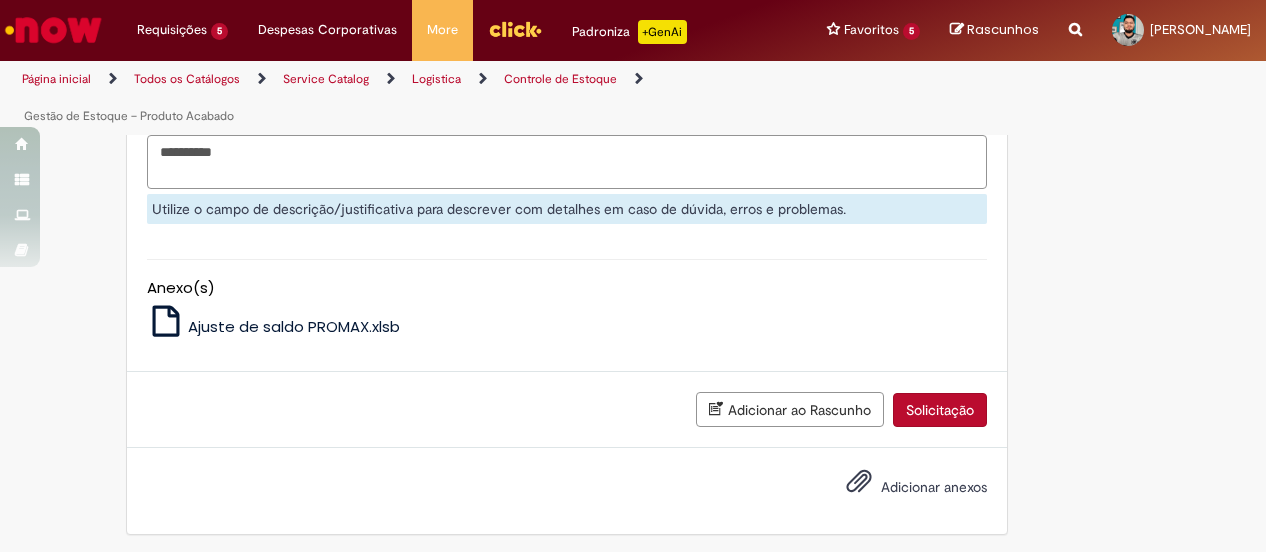 type on "**********" 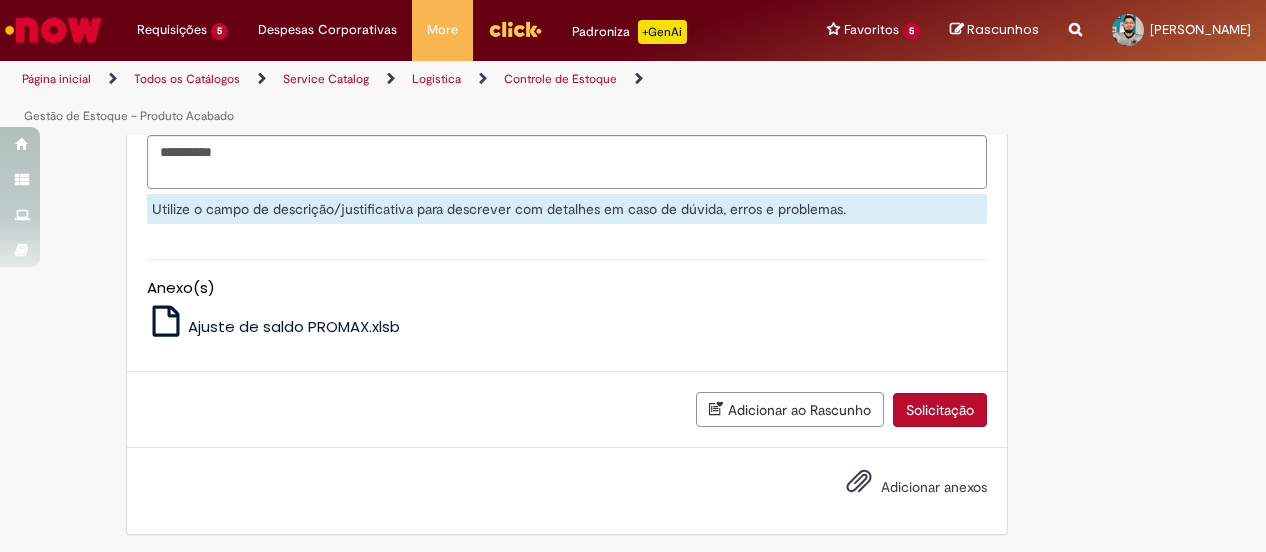 click on "Anexo(s)
Ajuste de saldo PROMAX.xlsb" at bounding box center (567, 295) 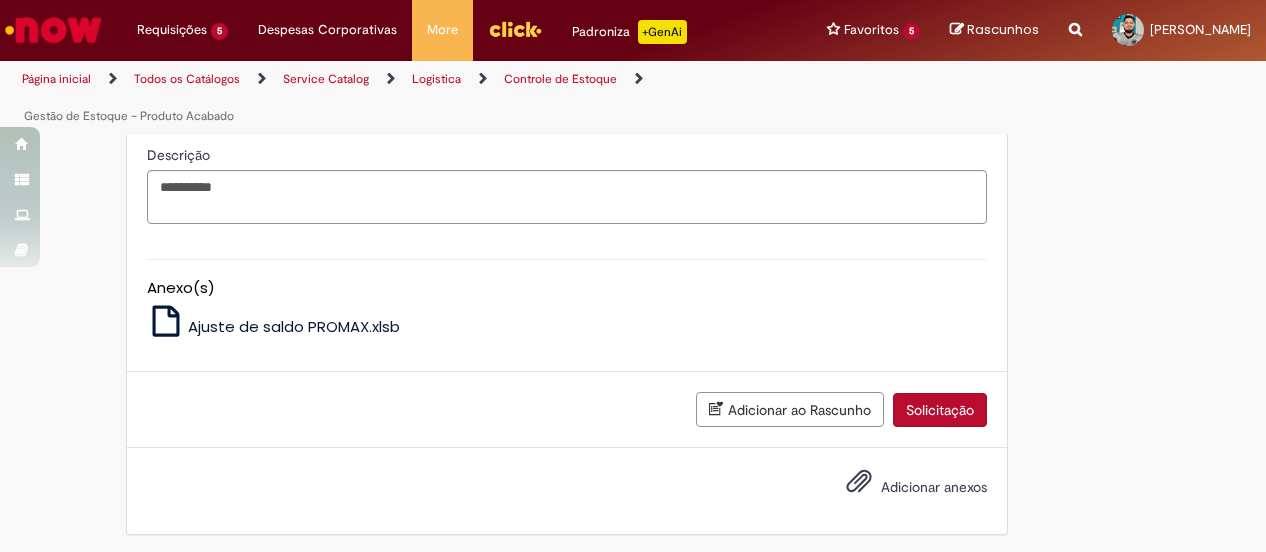 click on "Solicitação" at bounding box center [940, 410] 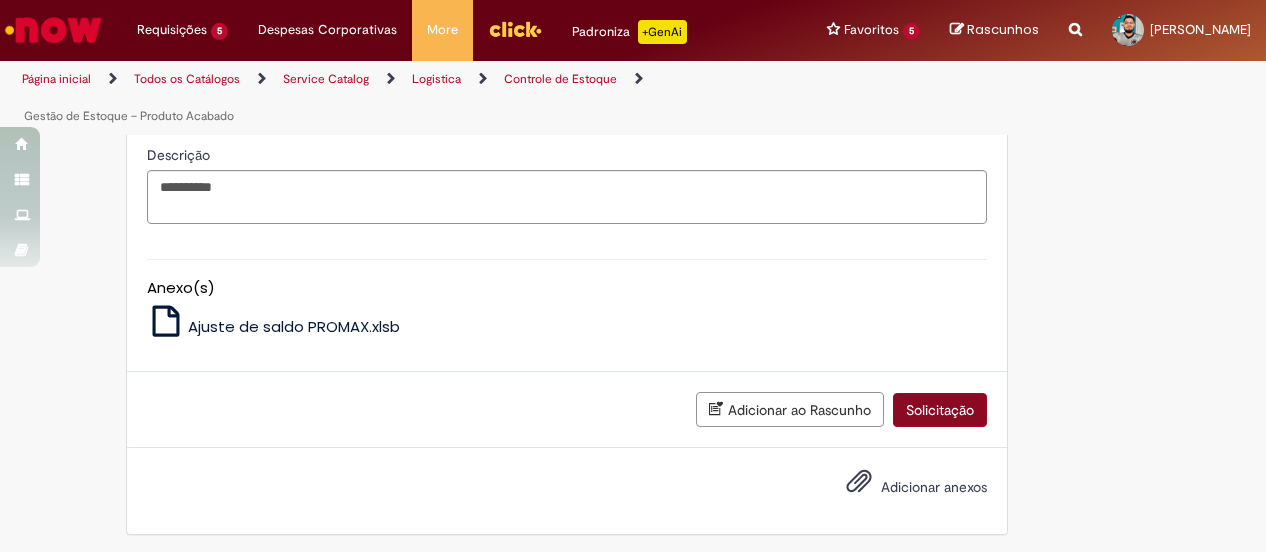 scroll, scrollTop: 1038, scrollLeft: 0, axis: vertical 